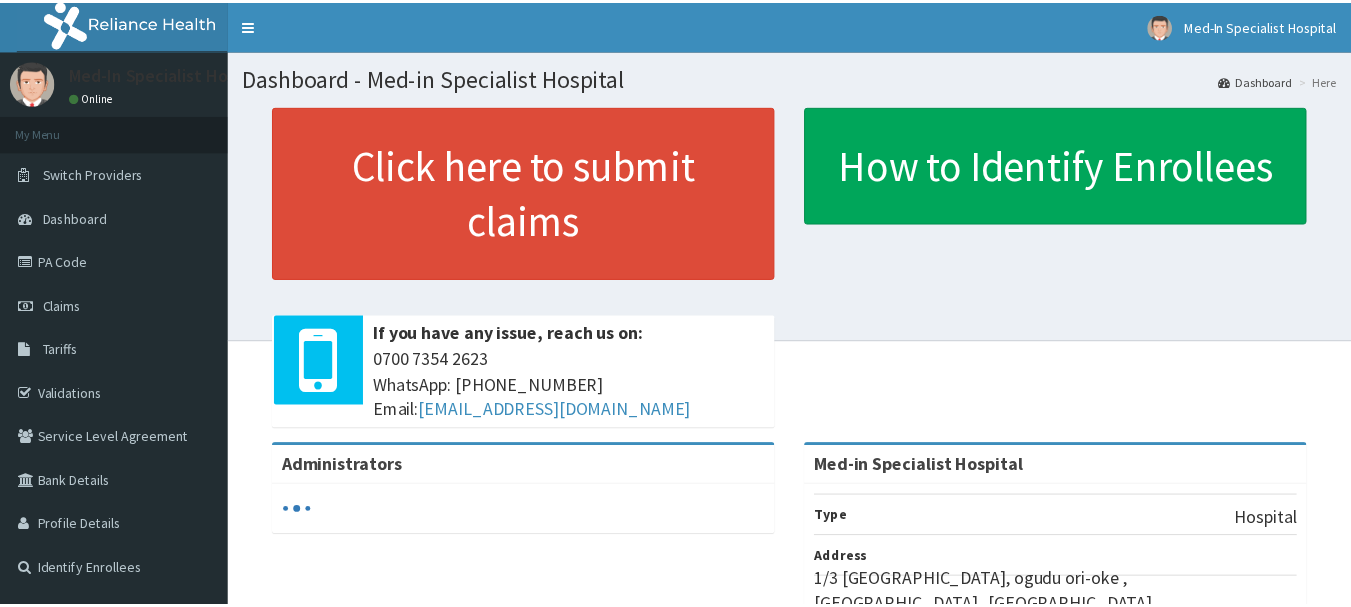 scroll, scrollTop: 0, scrollLeft: 0, axis: both 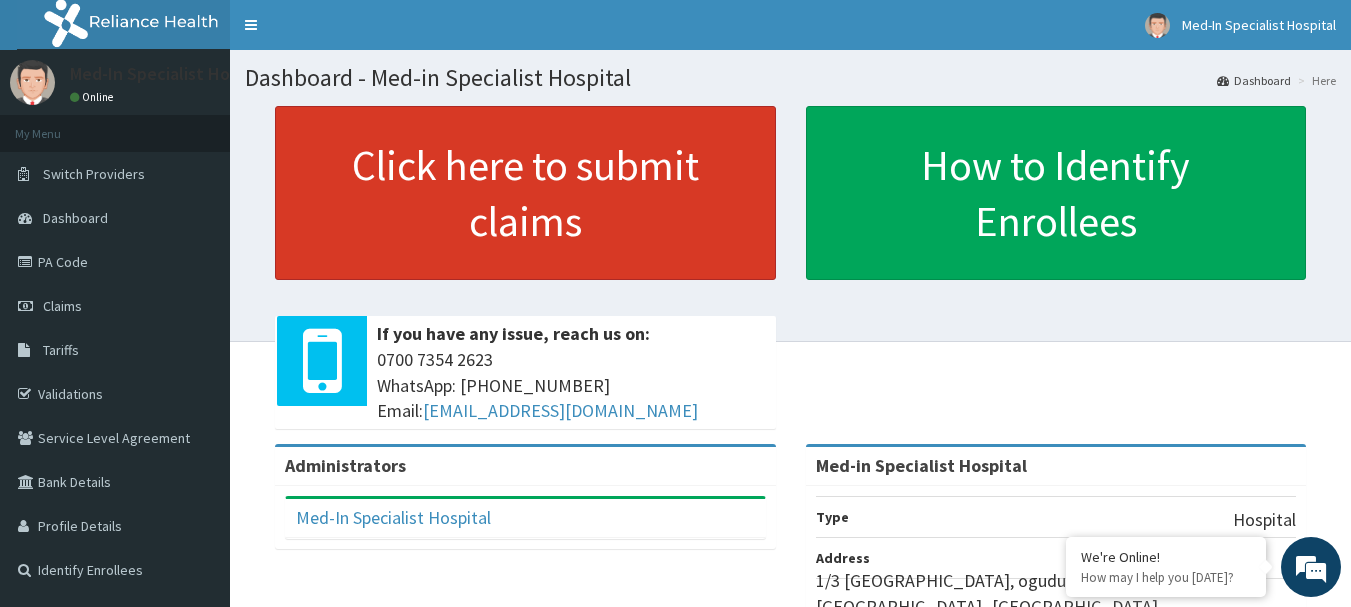 click on "Click here to submit claims" at bounding box center [525, 193] 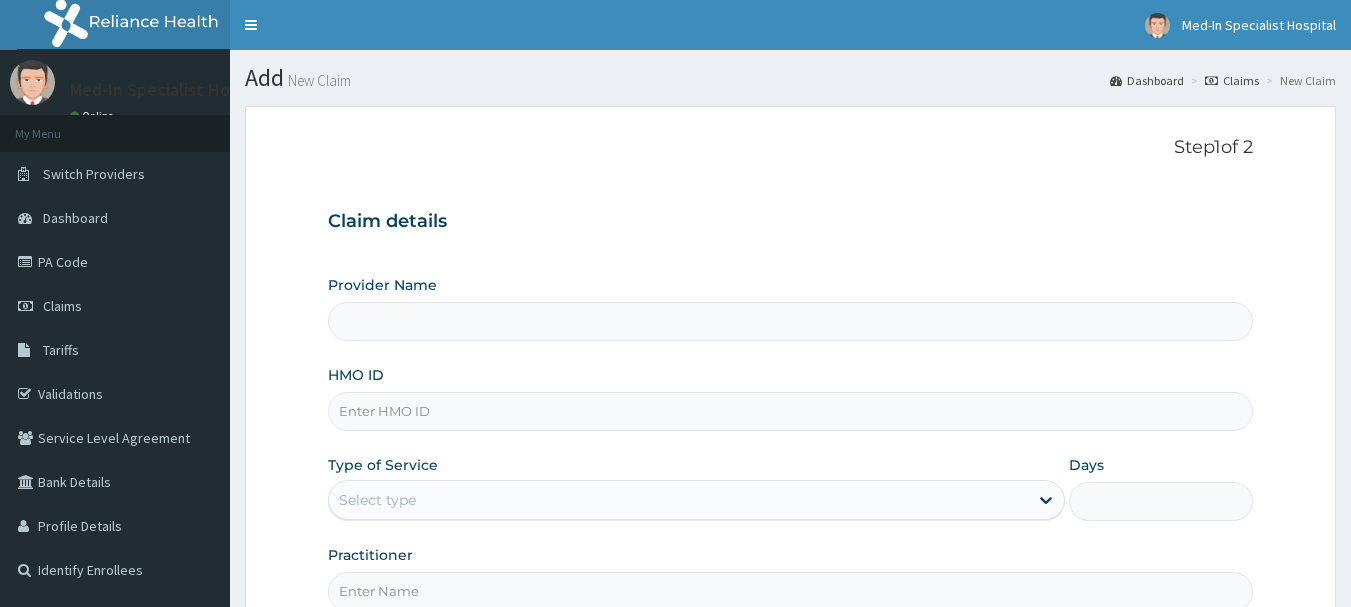 scroll, scrollTop: 0, scrollLeft: 0, axis: both 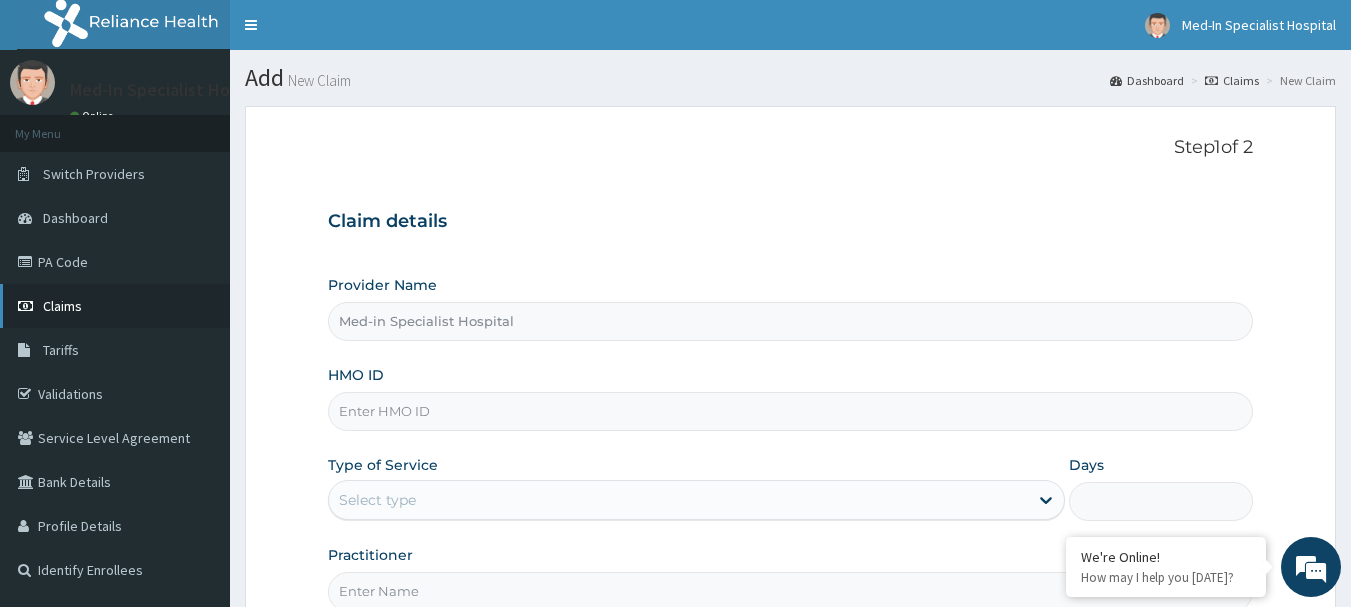 click on "Claims" at bounding box center [115, 306] 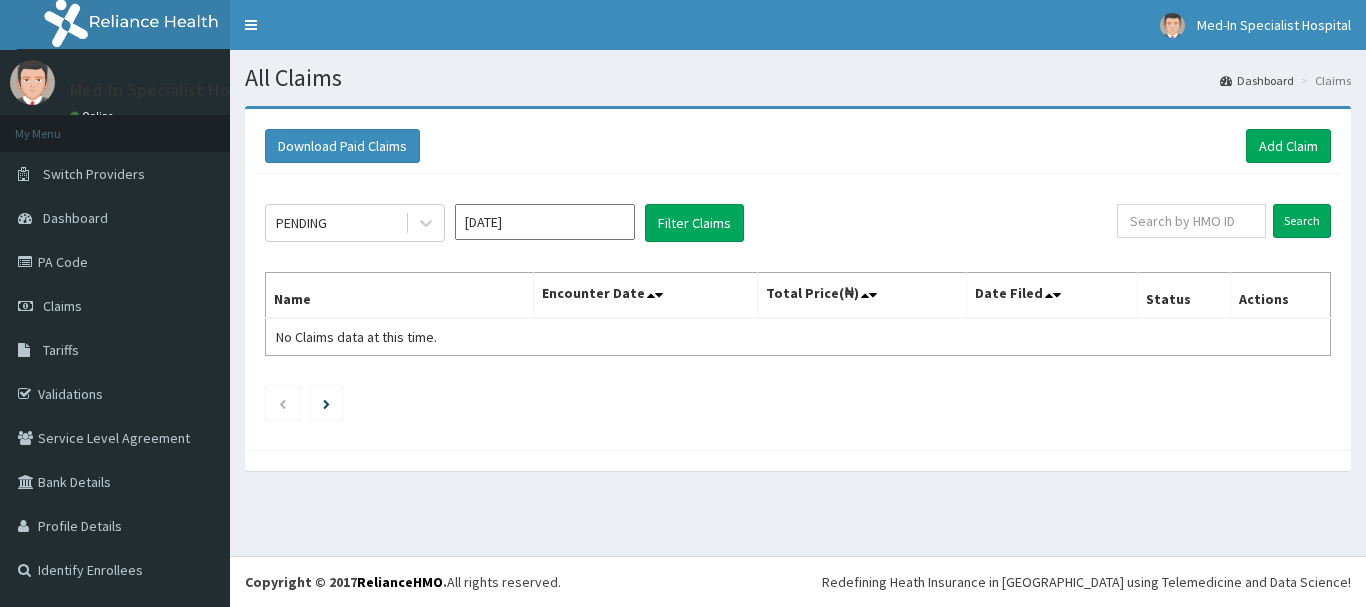 scroll, scrollTop: 0, scrollLeft: 0, axis: both 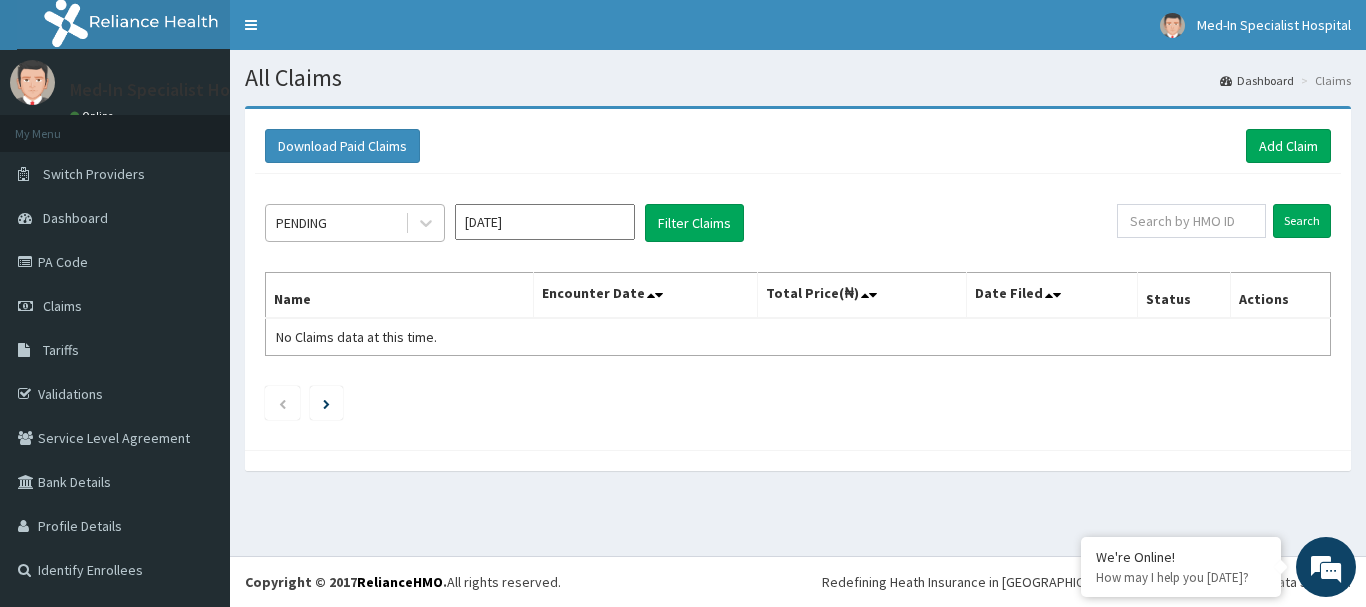click on "PENDING" at bounding box center [335, 223] 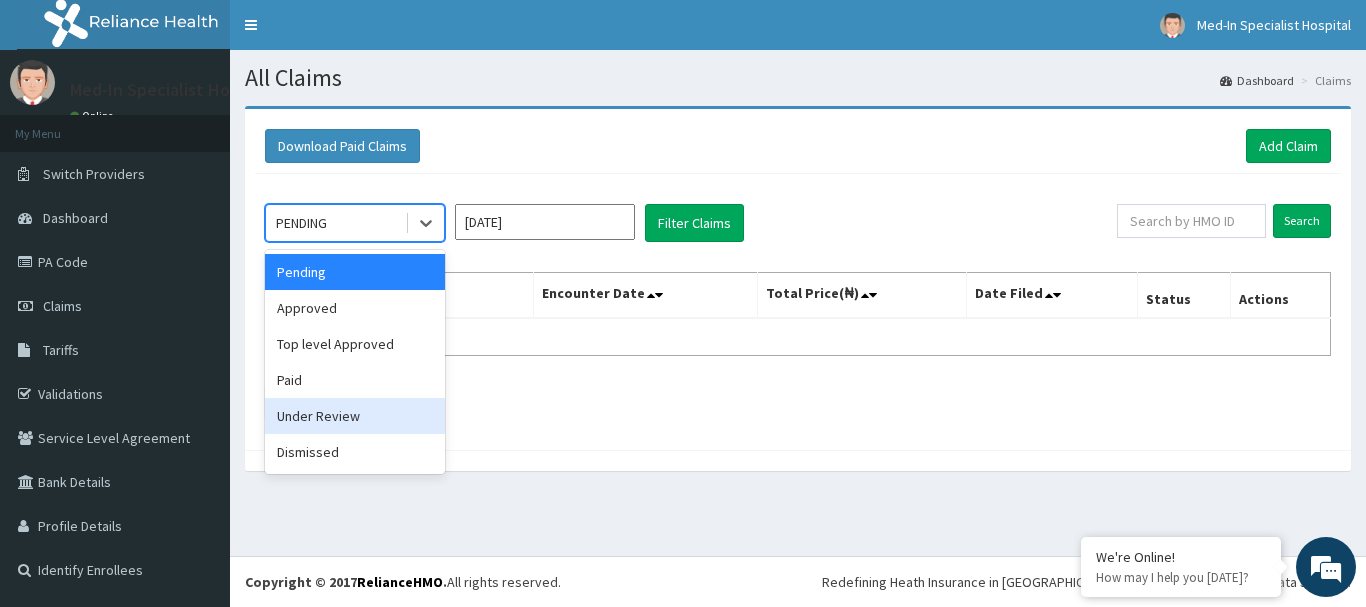 click on "Under Review" at bounding box center (355, 416) 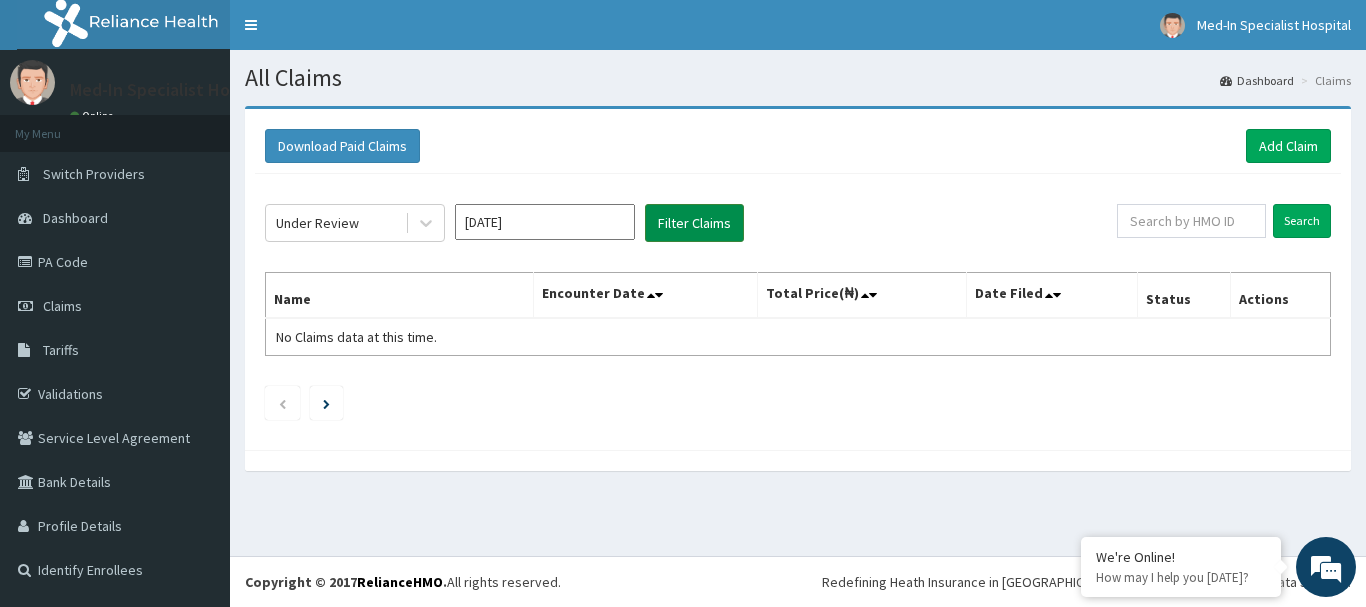 click on "Filter Claims" at bounding box center [694, 223] 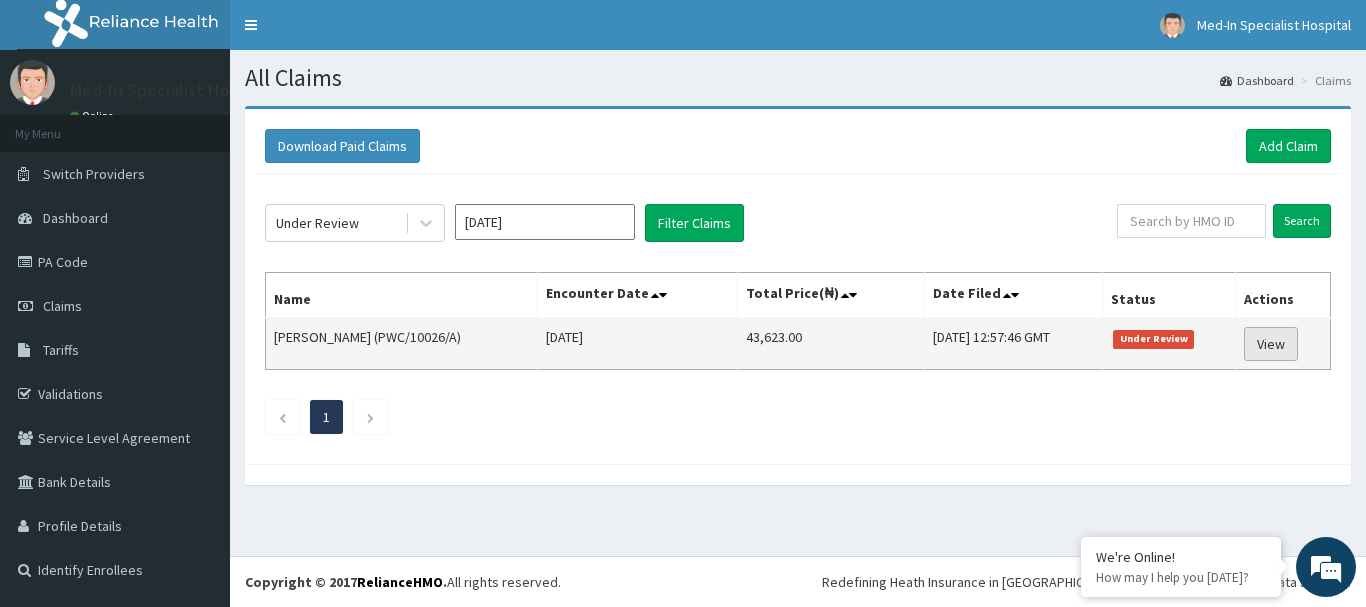 click on "View" at bounding box center [1271, 344] 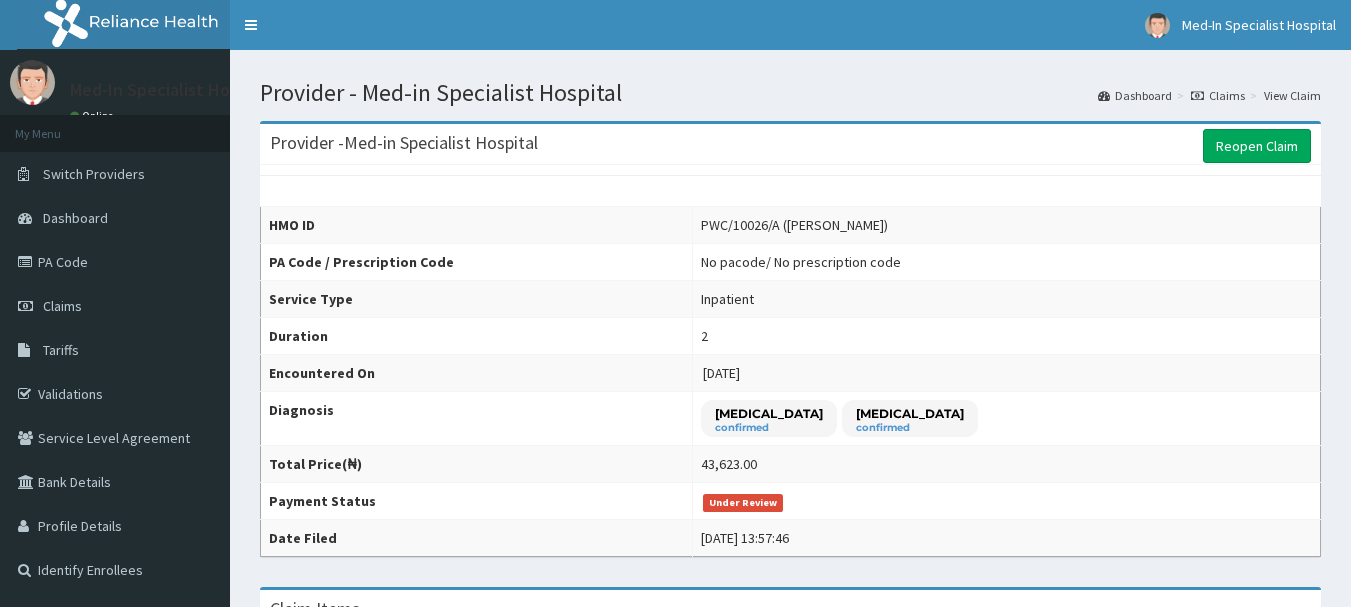scroll, scrollTop: 0, scrollLeft: 0, axis: both 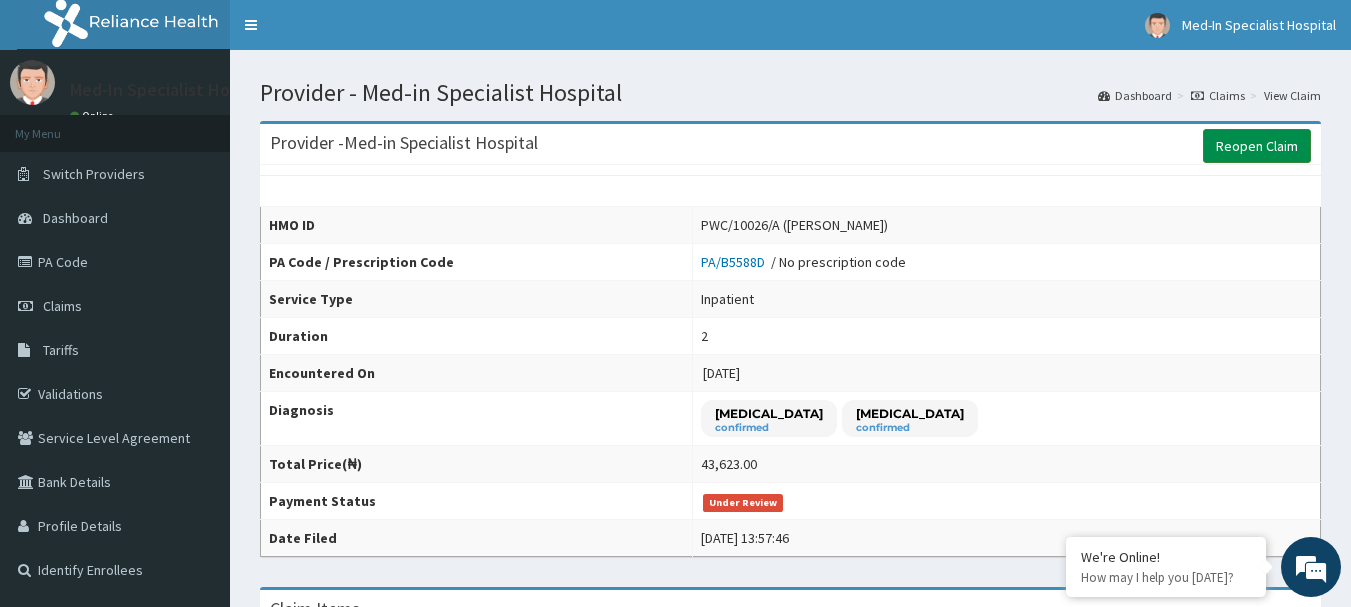 click on "Reopen Claim" at bounding box center [1257, 146] 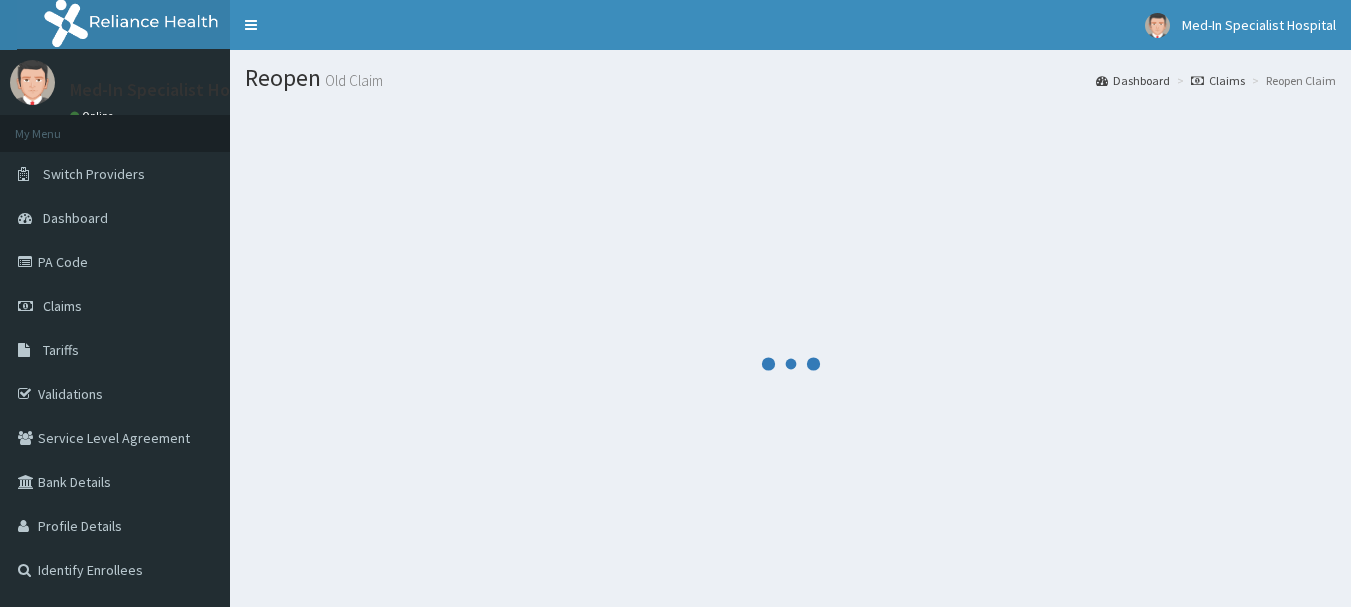 scroll, scrollTop: 0, scrollLeft: 0, axis: both 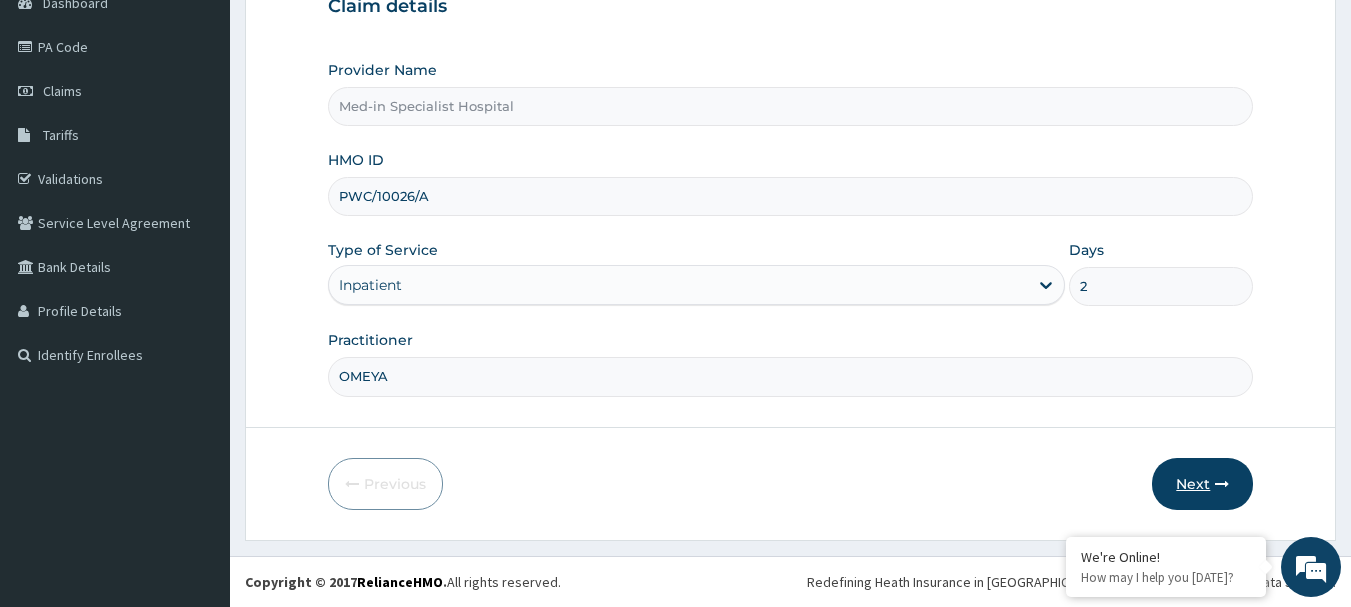 click on "Next" at bounding box center [1202, 484] 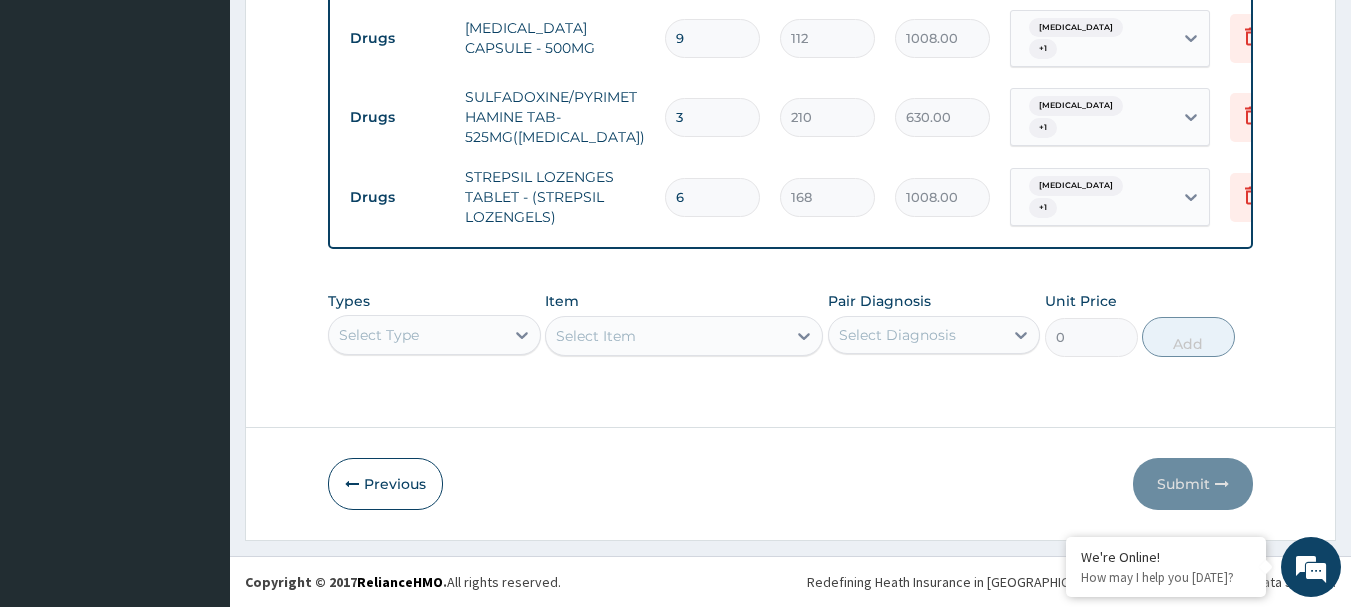 scroll, scrollTop: 1361, scrollLeft: 0, axis: vertical 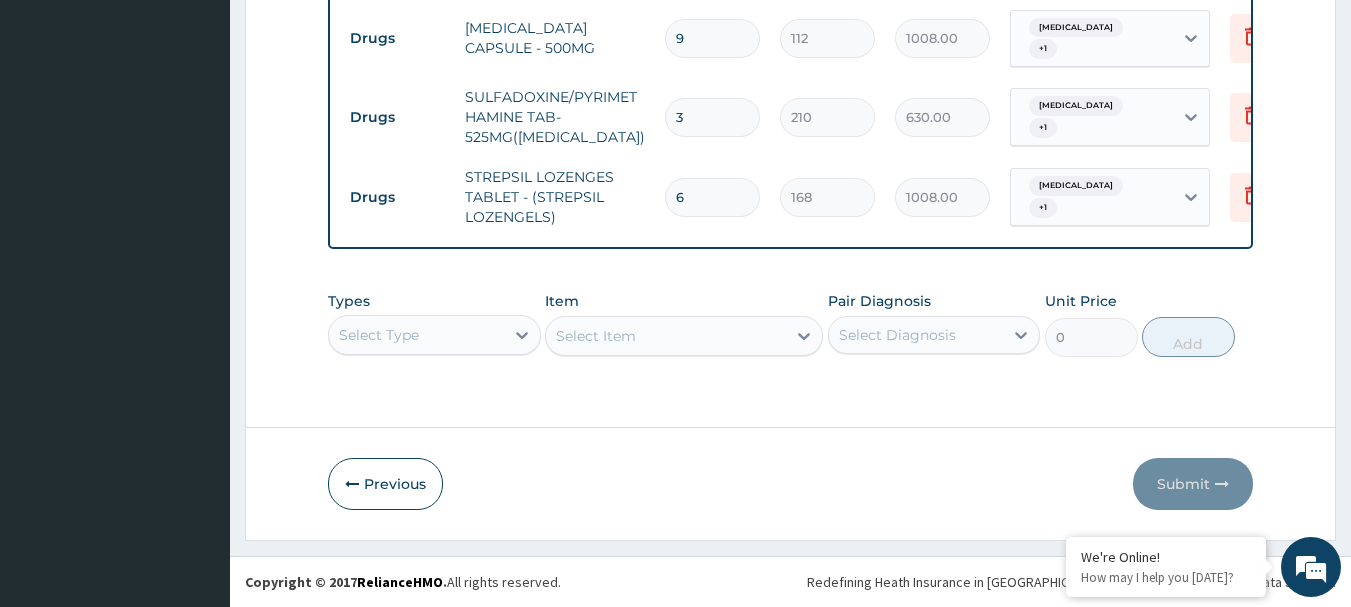 click on "Types Select Type Item Select Item Pair Diagnosis Select Diagnosis Unit Price 0 Add" at bounding box center [791, 324] 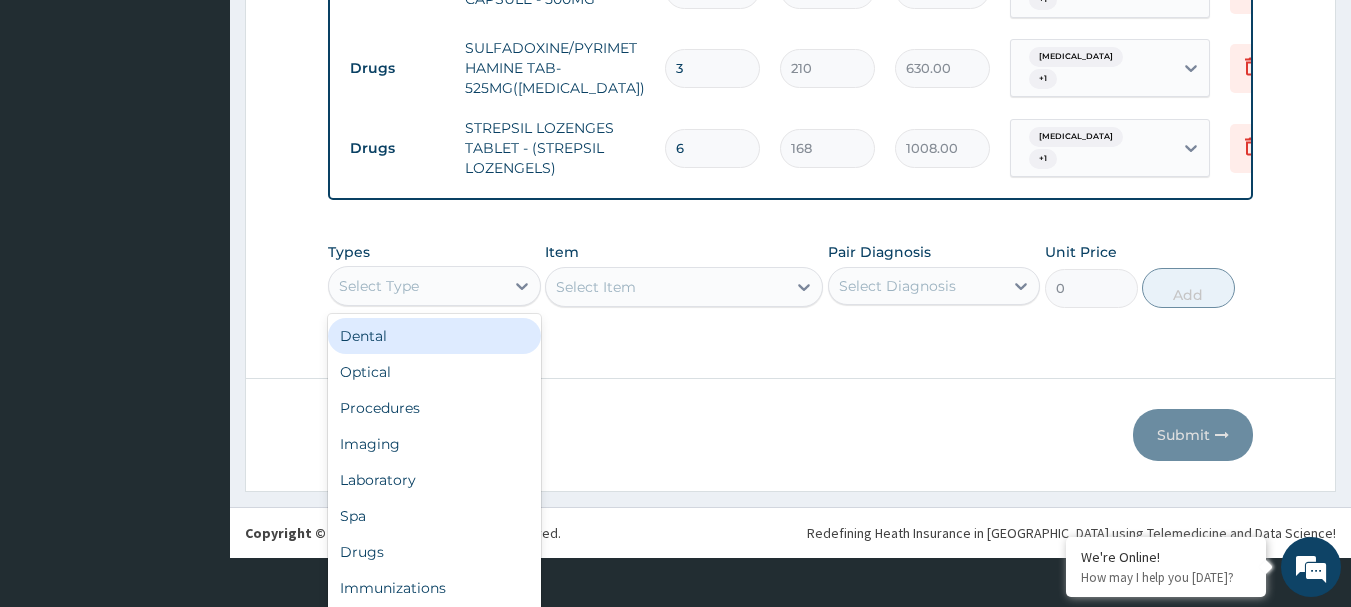 click on "option Dental focused, 1 of 10. 10 results available. Use Up and Down to choose options, press Enter to select the currently focused option, press Escape to exit the menu, press Tab to select the option and exit the menu. Select Type Dental Optical Procedures Imaging Laboratory Spa Drugs Immunizations Others Gym" at bounding box center (434, 286) 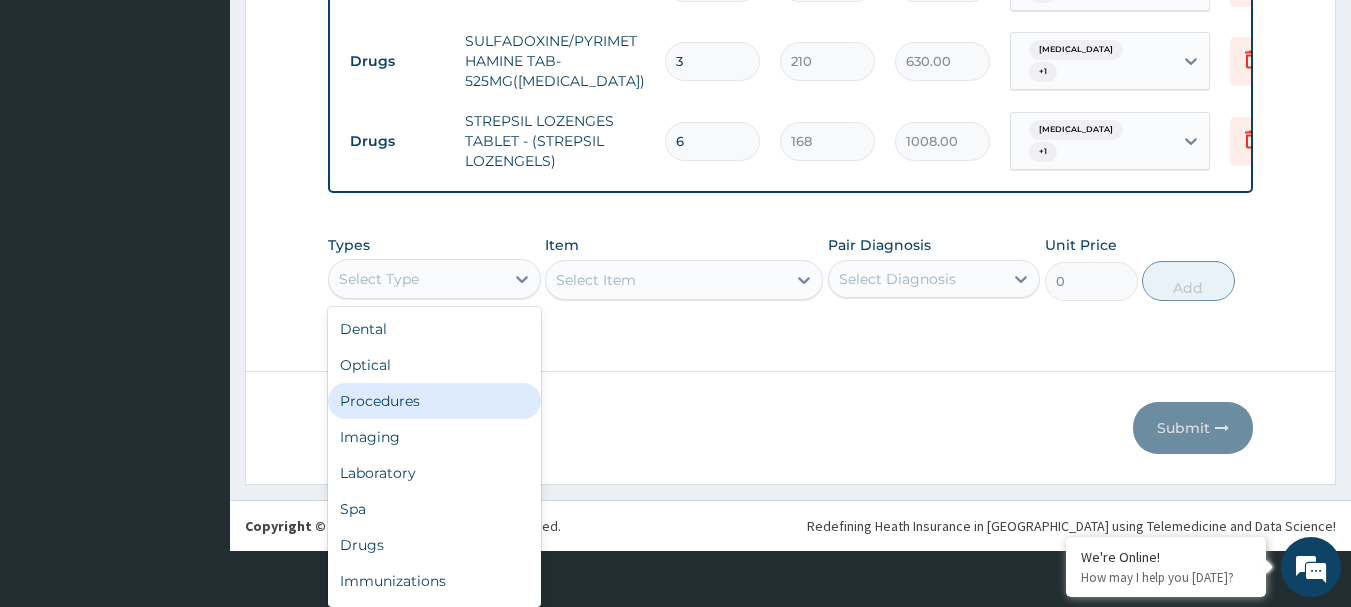click on "Procedures" at bounding box center [434, 401] 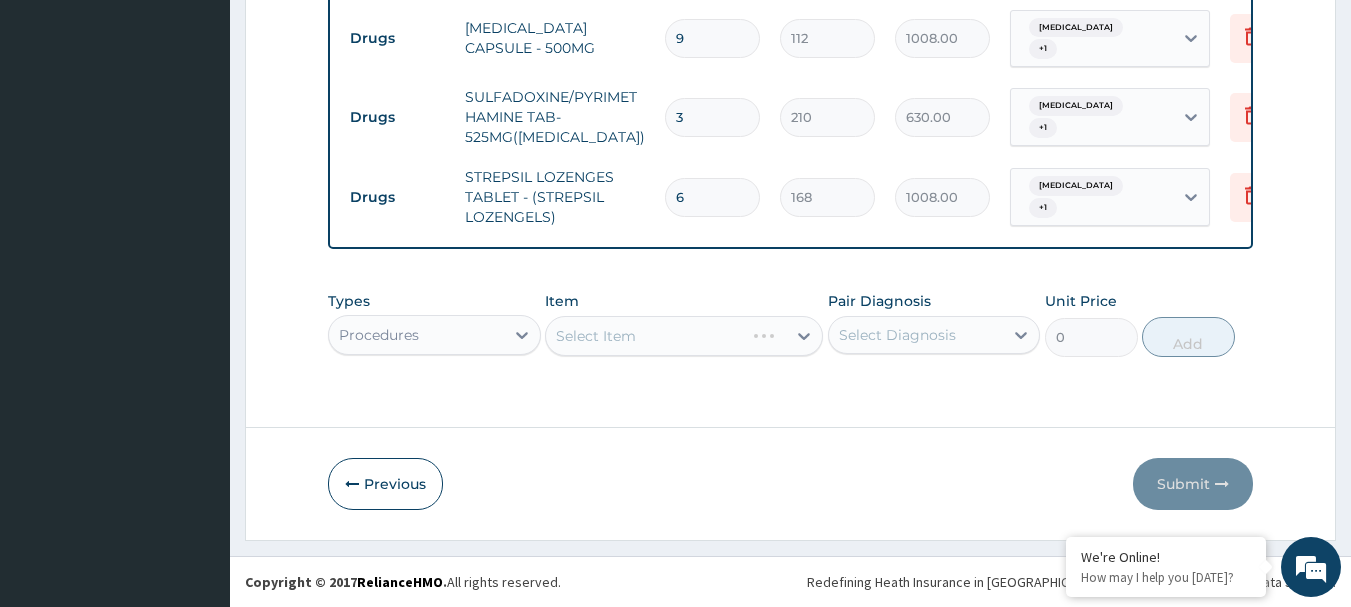 scroll, scrollTop: 0, scrollLeft: 0, axis: both 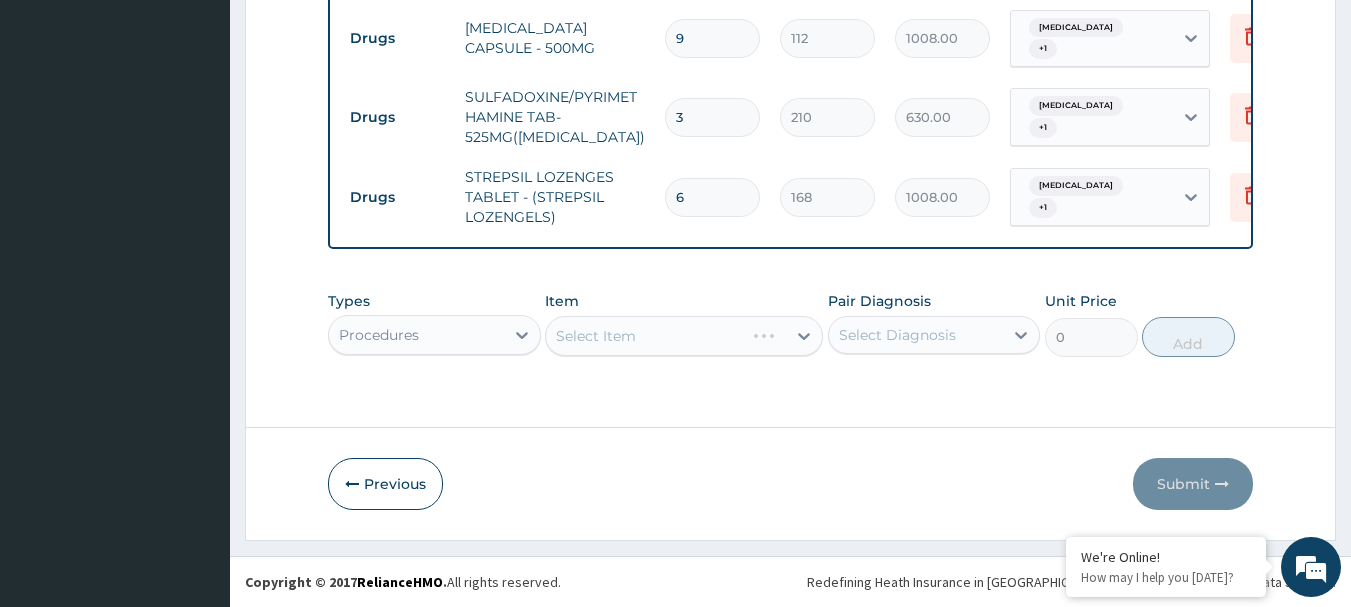 click on "Select Item" at bounding box center (684, 336) 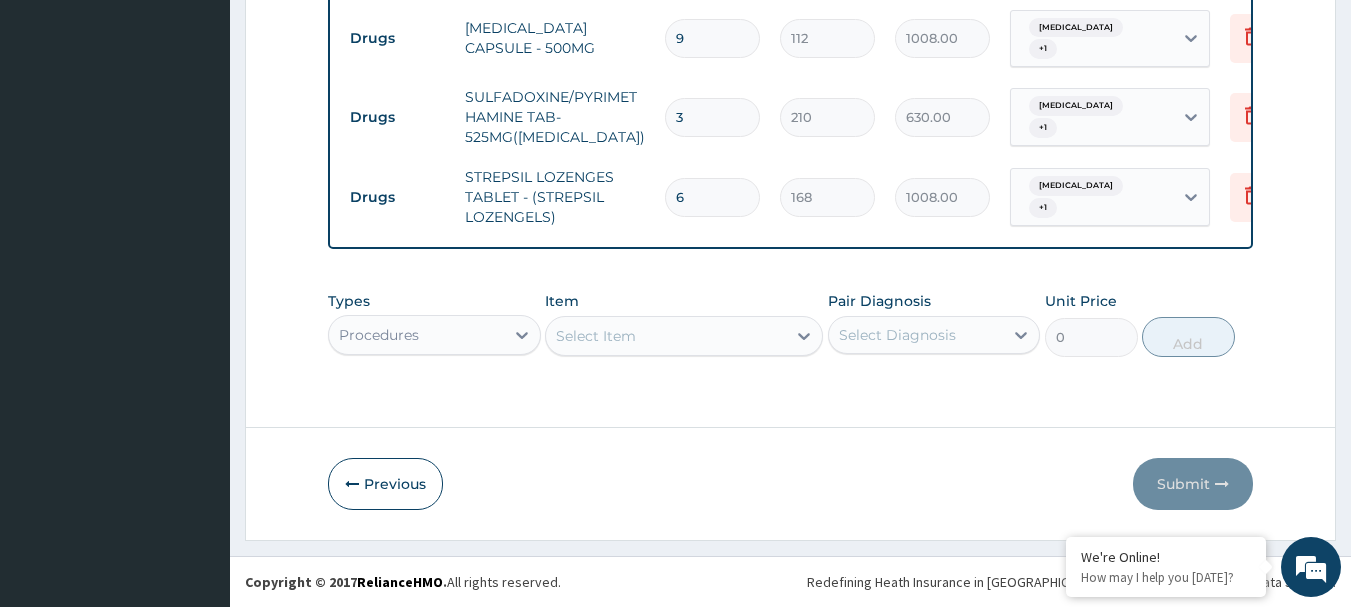 click on "Select Item" at bounding box center [666, 336] 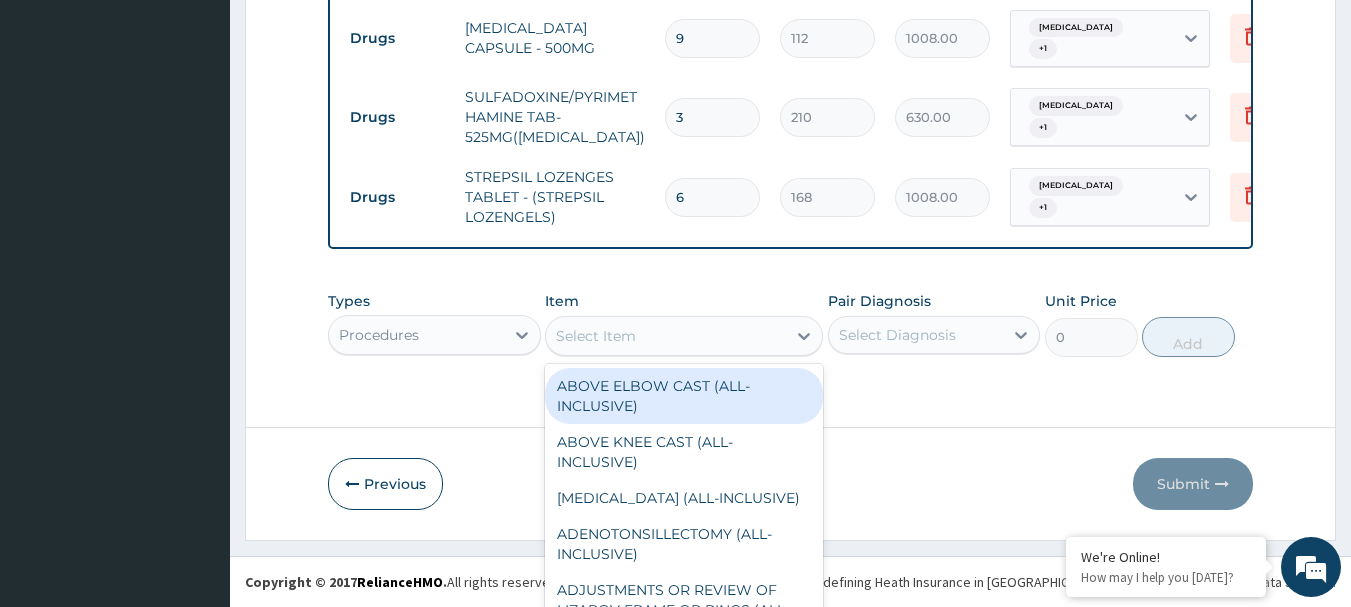 scroll, scrollTop: 57, scrollLeft: 0, axis: vertical 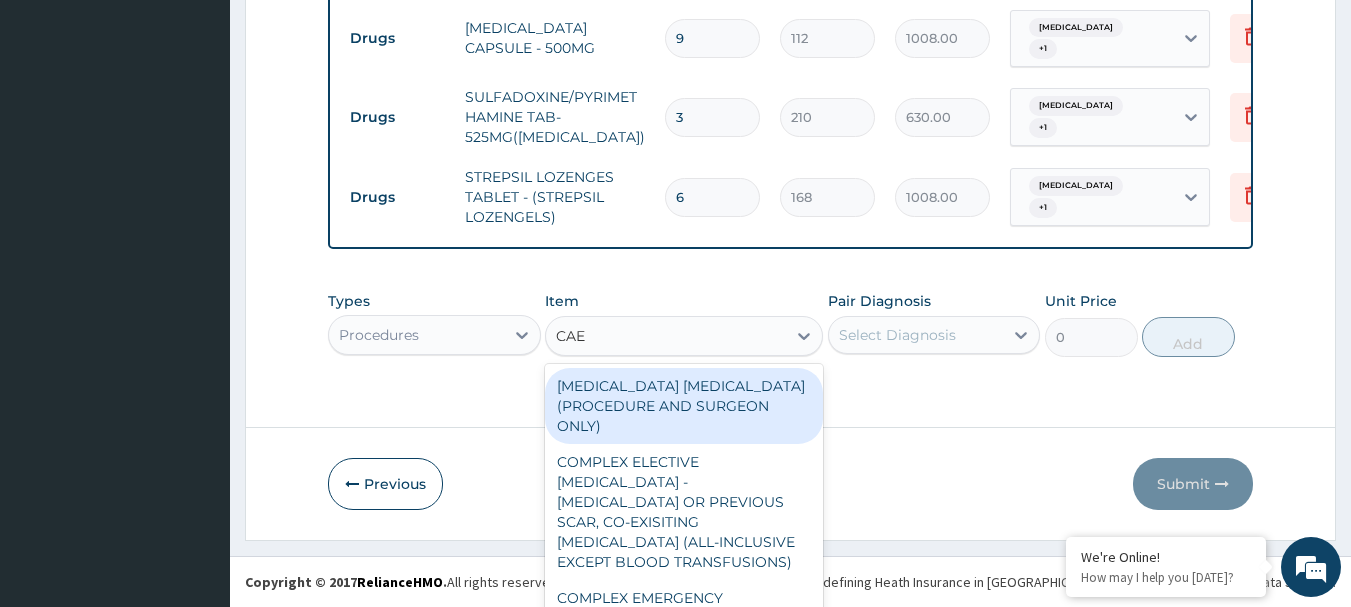 type on "CAES" 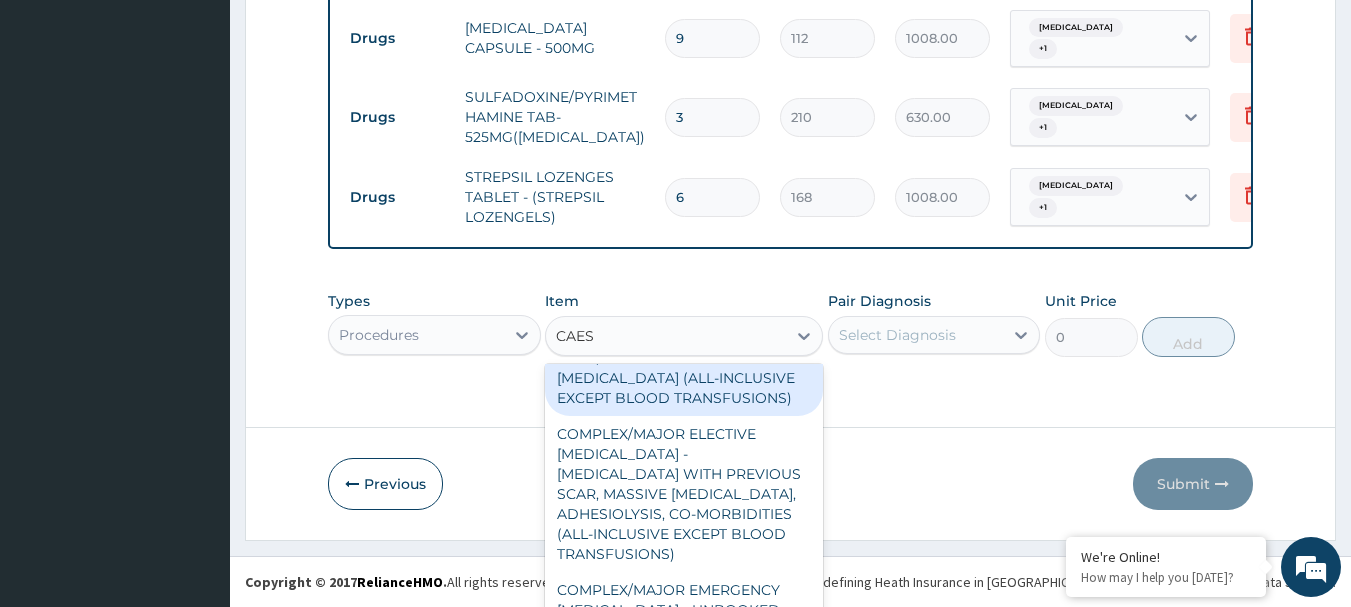 scroll, scrollTop: 540, scrollLeft: 0, axis: vertical 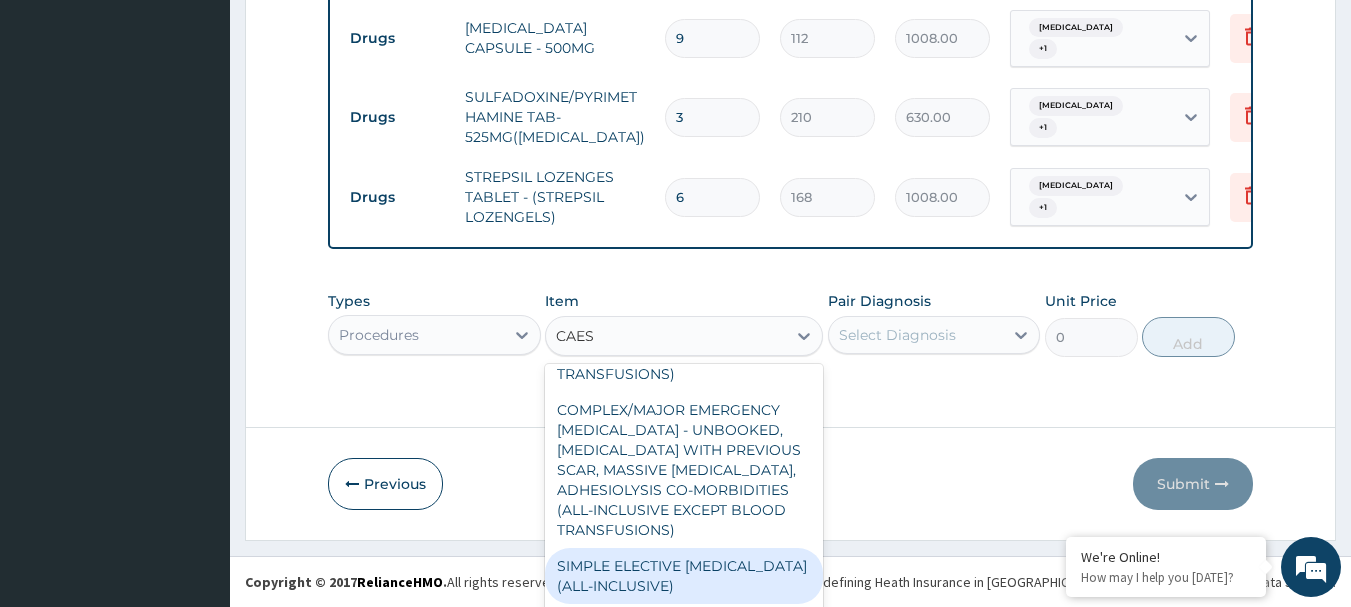 click on "SIMPLE ELECTIVE [MEDICAL_DATA] (ALL-INCLUSIVE)" at bounding box center (684, 576) 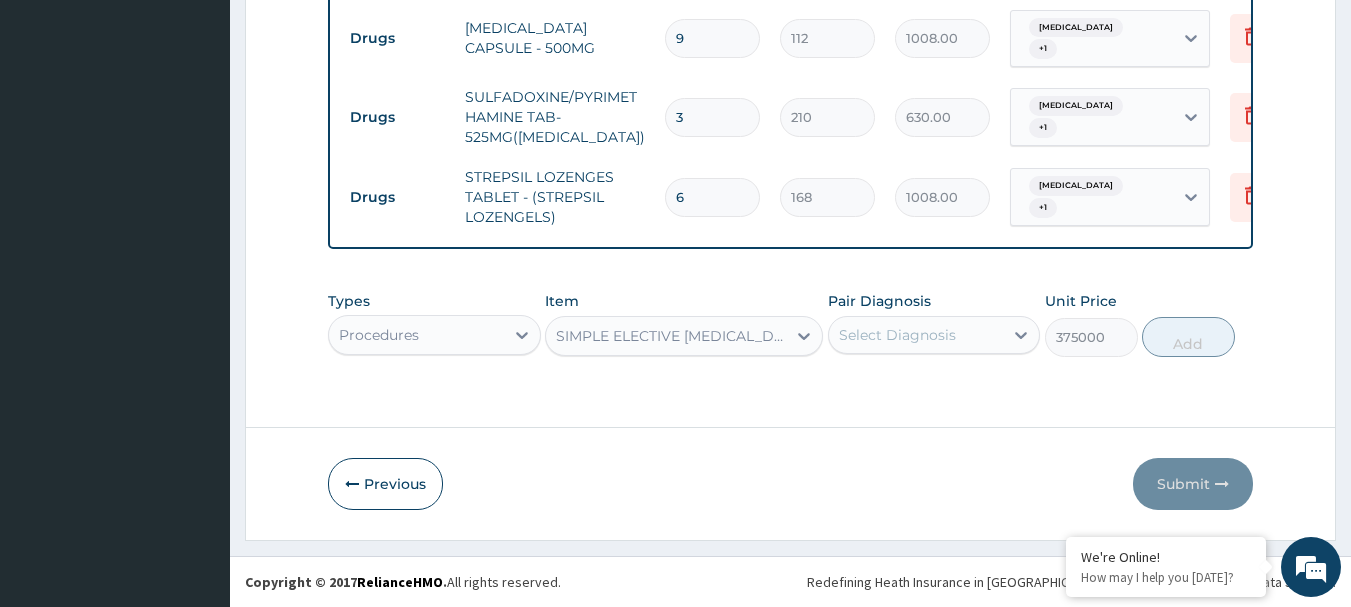click on "SIMPLE ELECTIVE [MEDICAL_DATA] (ALL-INCLUSIVE)" at bounding box center [666, 336] 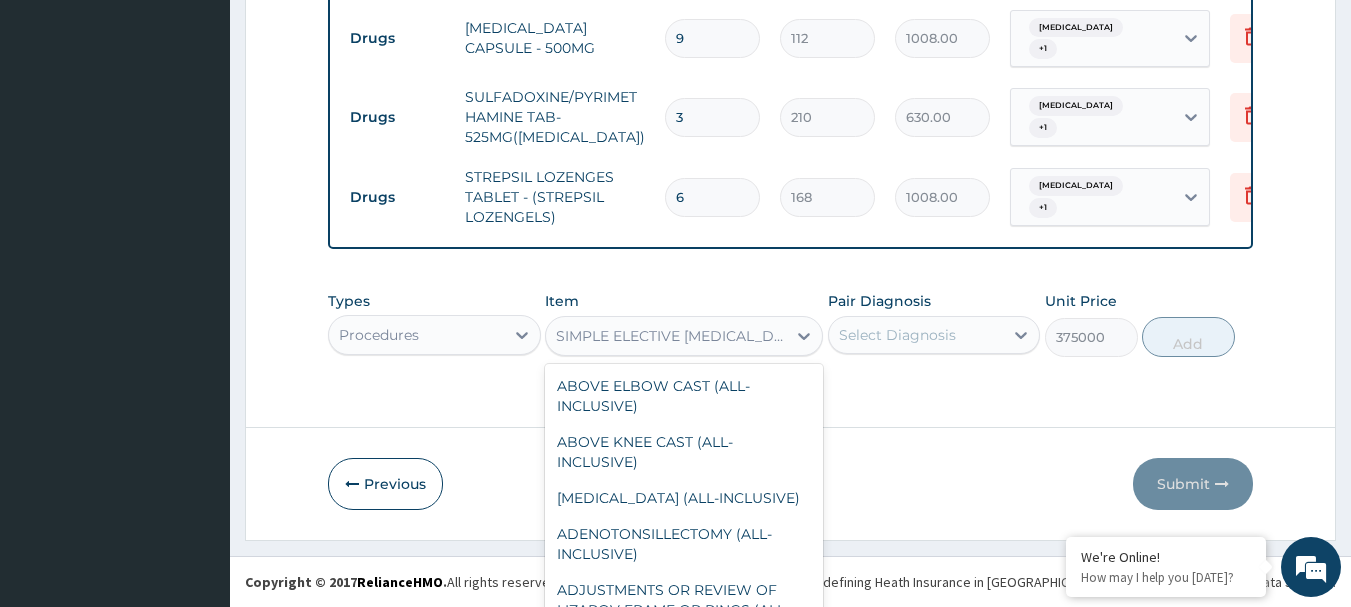 scroll, scrollTop: 49, scrollLeft: 0, axis: vertical 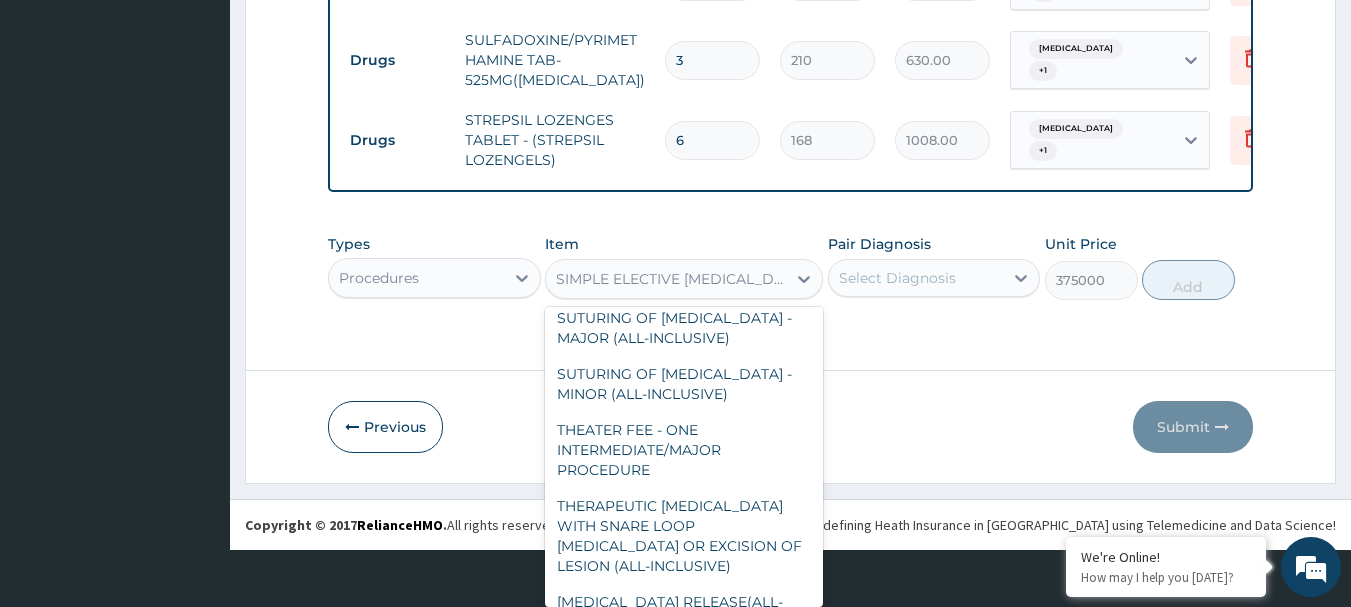 drag, startPoint x: 647, startPoint y: 430, endPoint x: 920, endPoint y: 394, distance: 275.3634 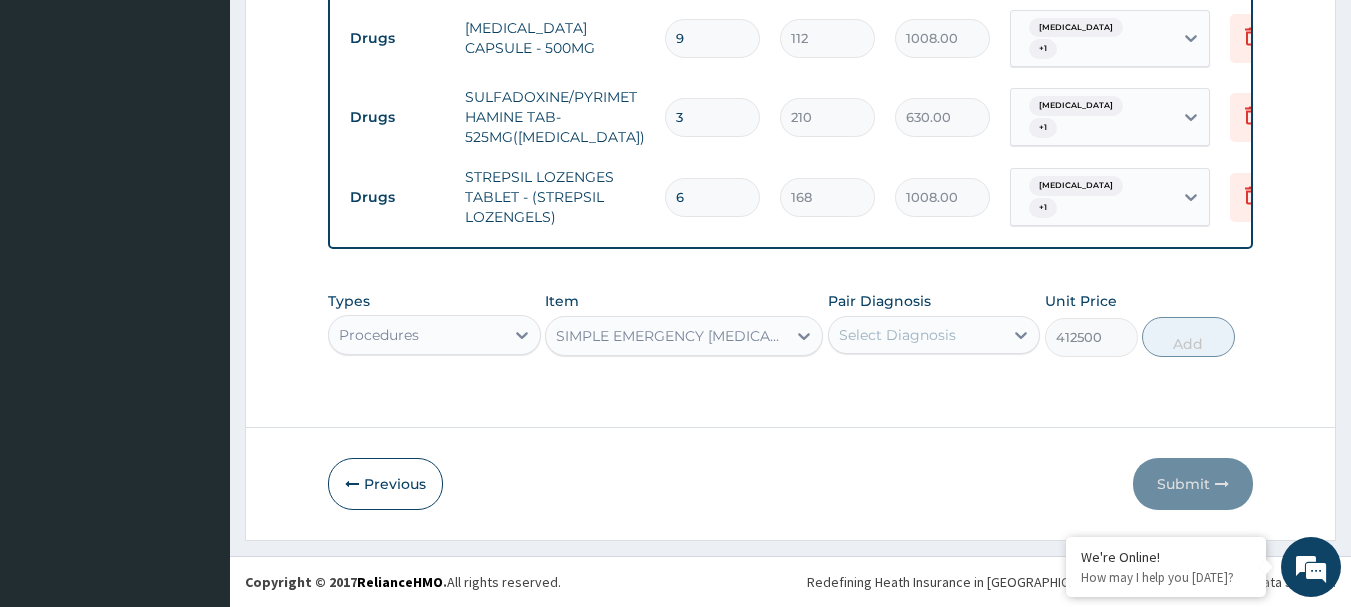 scroll, scrollTop: 0, scrollLeft: 0, axis: both 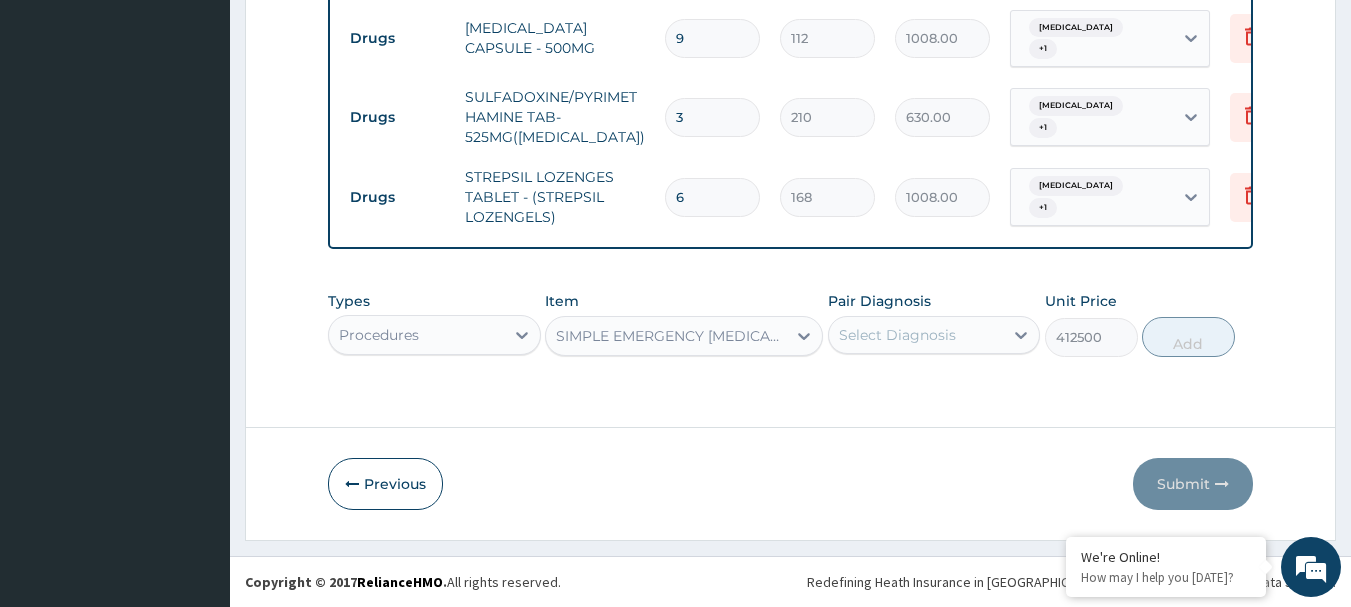 click on "Procedures" at bounding box center (434, 335) 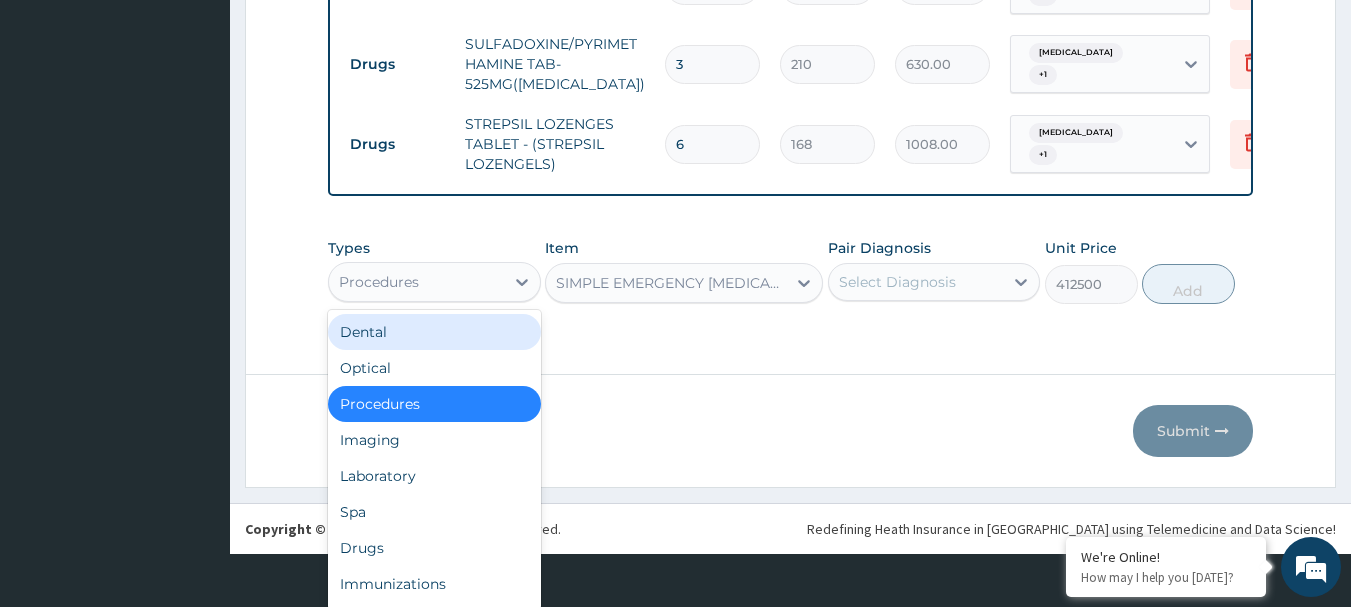 scroll, scrollTop: 56, scrollLeft: 0, axis: vertical 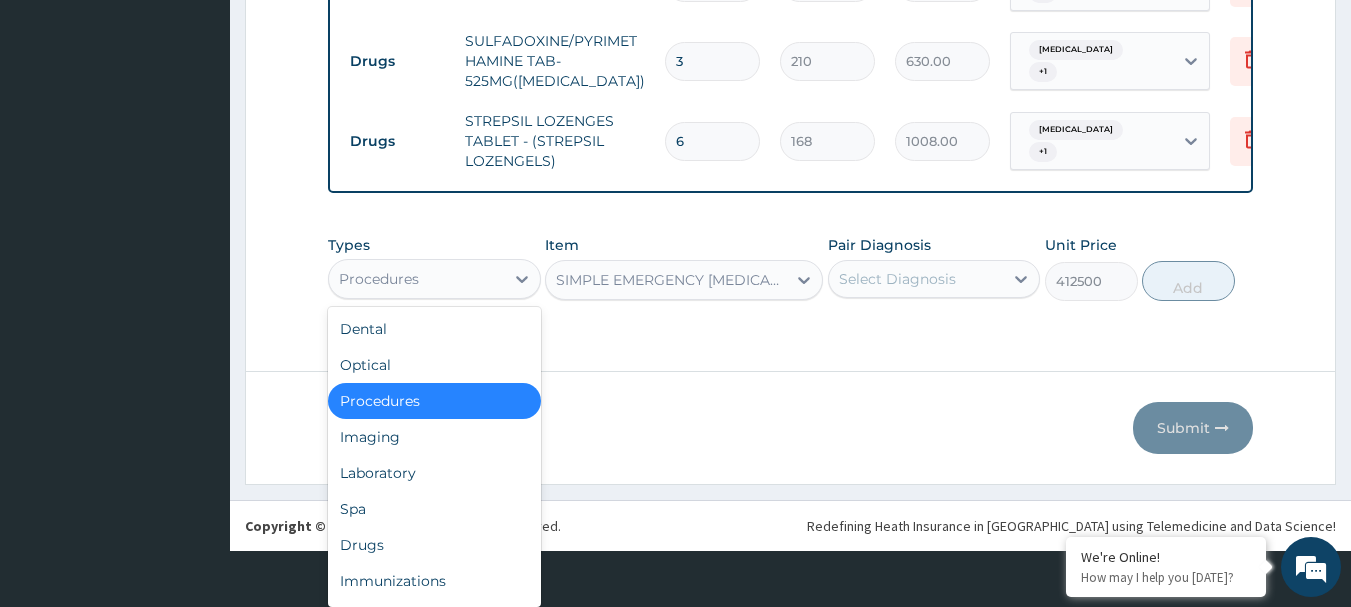 click on "Procedures" at bounding box center [434, 401] 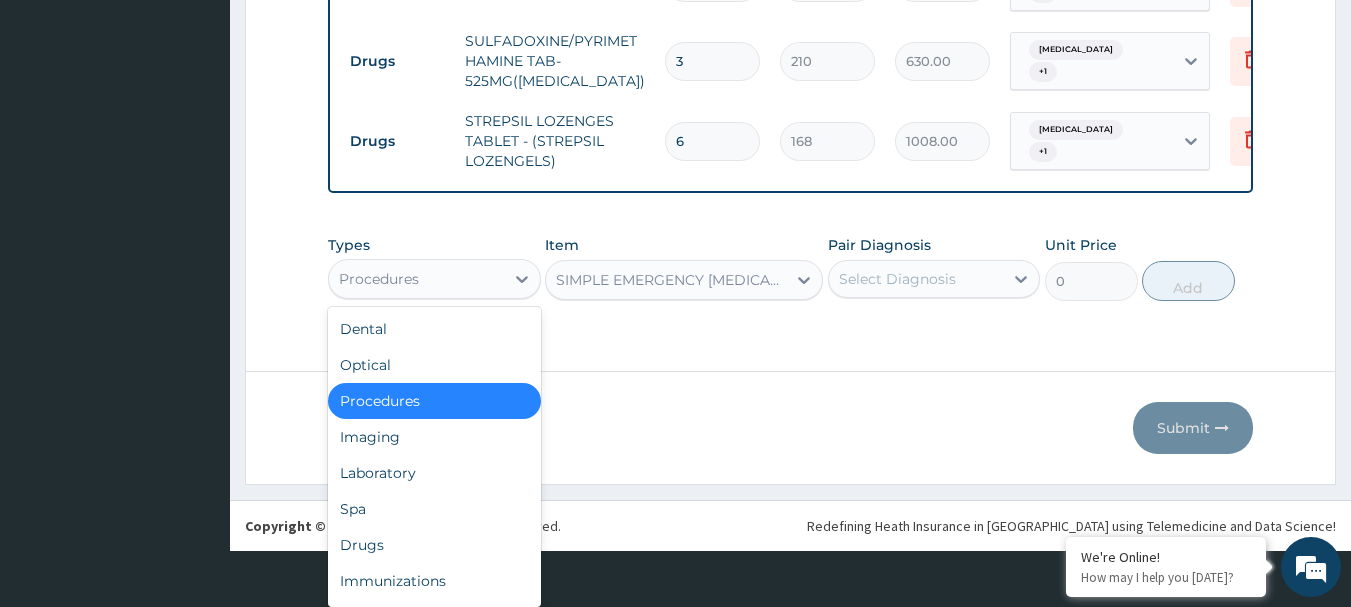 scroll, scrollTop: 0, scrollLeft: 0, axis: both 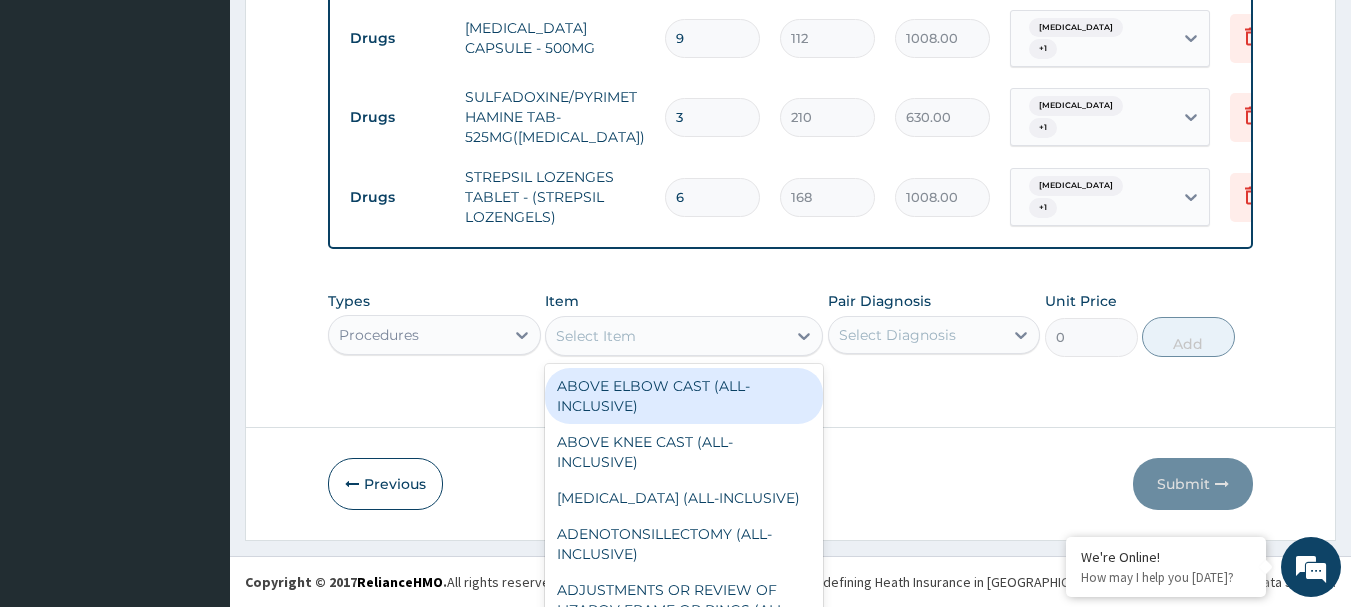 click on "option SIMPLE EMERGENCY [MEDICAL_DATA] (ALL-INCLUSIVE), selected. option ABOVE ELBOW CAST (ALL-INCLUSIVE) focused, 1 of 418. 418 results available. Use Up and Down to choose options, press Enter to select the currently focused option, press Escape to exit the menu, press Tab to select the option and exit the menu. Select Item ABOVE ELBOW CAST (ALL-INCLUSIVE) ABOVE KNEE CAST (ALL-INCLUSIVE) [MEDICAL_DATA] (ALL-INCLUSIVE) ADENOTONSILLECTOMY (ALL-INCLUSIVE) ADJUSTMENTS OR REVIEW OF LIZAROV FRAME OR RINGS (ALL-INCLUSIVE) AIR CAST BOOT (ALL-INCLUSIVE) [MEDICAL_DATA] OF ARM (PROCEDURE AND SURGEON ONLY) [MEDICAL_DATA] OF LEG OR FOOT INCLUDING [PERSON_NAME] LISFRANC AND CHOPART (PROCEDURE AND SURGEON ONLY) [MEDICAL_DATA] (PROCEDURE AND SURGEON ONLY) ANTERIOR [MEDICAL_DATA] (PROCEDURE AND SURGEON ONLY) [MEDICAL_DATA] FOR RUPTURED APPENDIX (ALL-INCLUSIVE) APPLICATION OF [MEDICAL_DATA] TO BONE (PROCEDURE AND SURGEON ONLY) APPLICATION OF SKELETAL TRACTION TO BONE (ALL-INCLUSIVE) ASPIRATION OF [MEDICAL_DATA] OR [MEDICAL_DATA] (ALL-INCLUSIVE)" at bounding box center [684, 336] 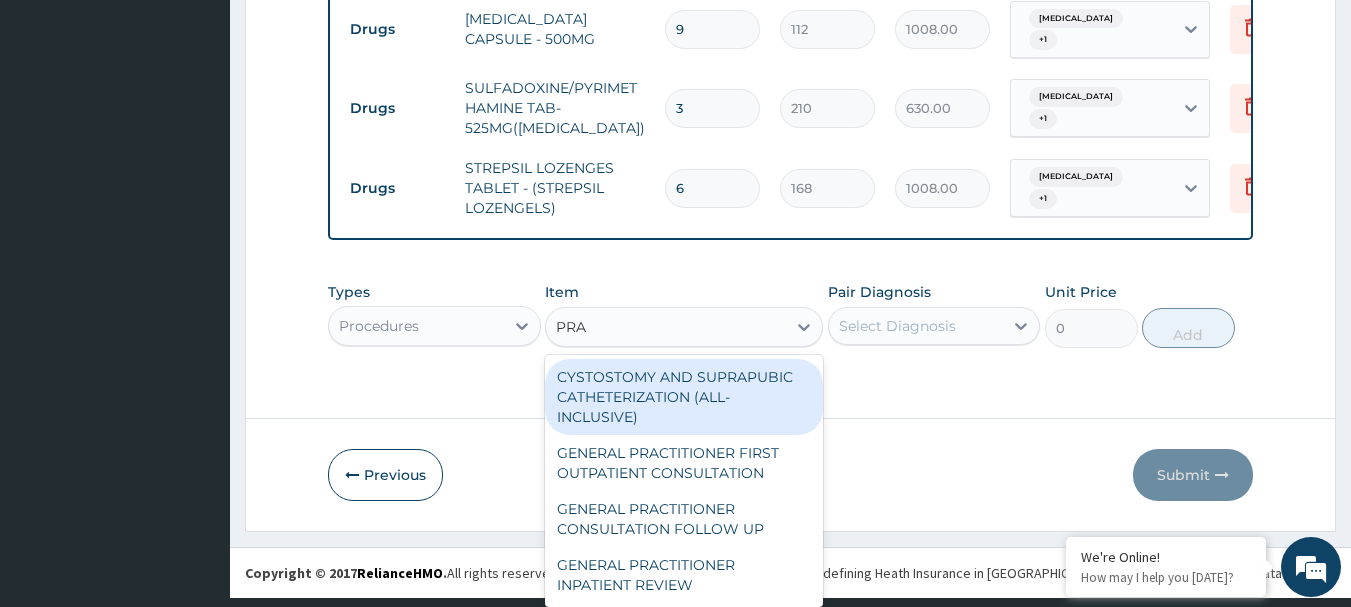scroll, scrollTop: 9, scrollLeft: 0, axis: vertical 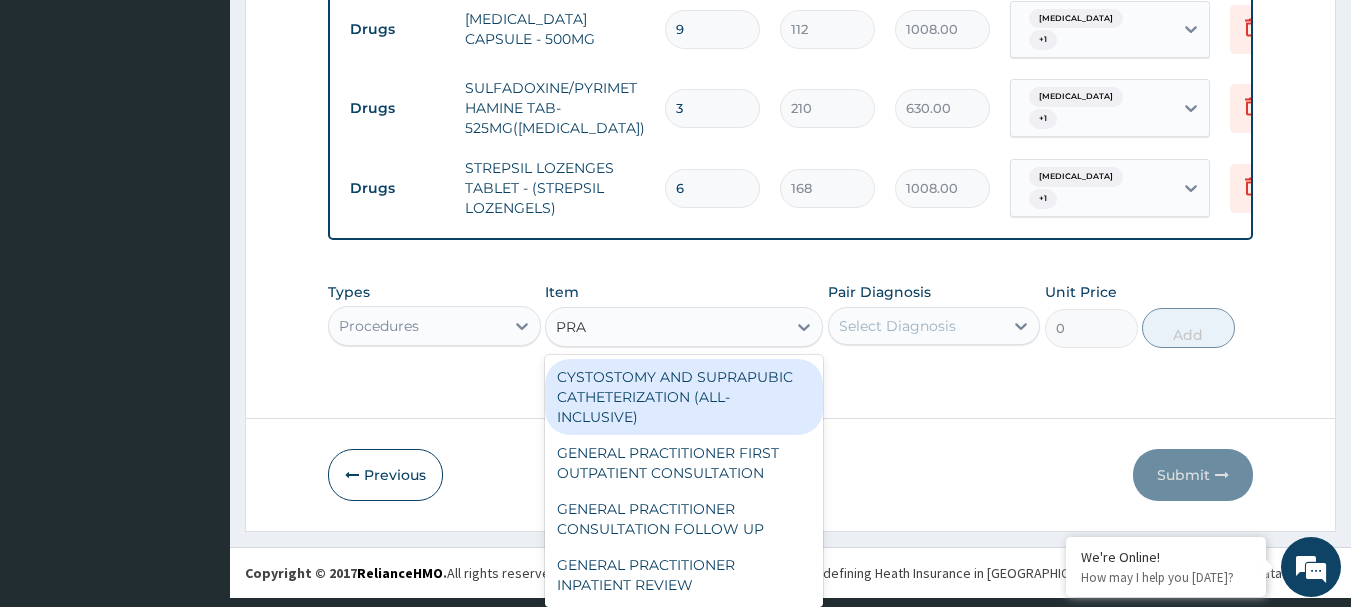 type on "PRAC" 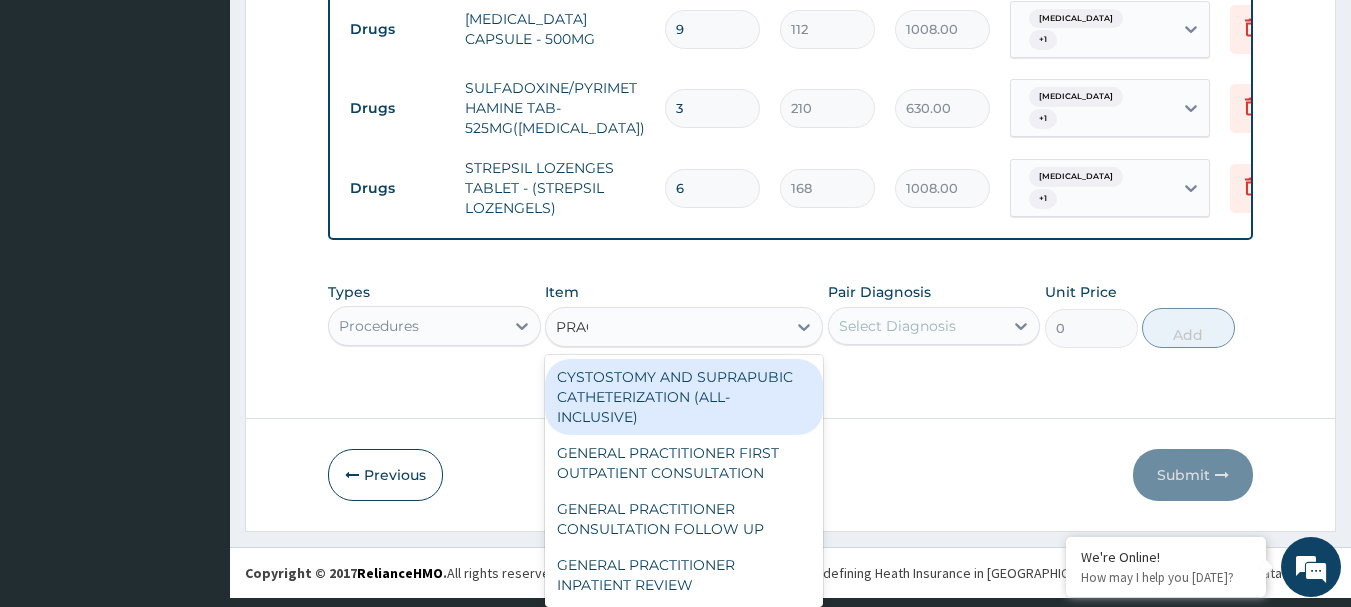 scroll, scrollTop: 0, scrollLeft: 0, axis: both 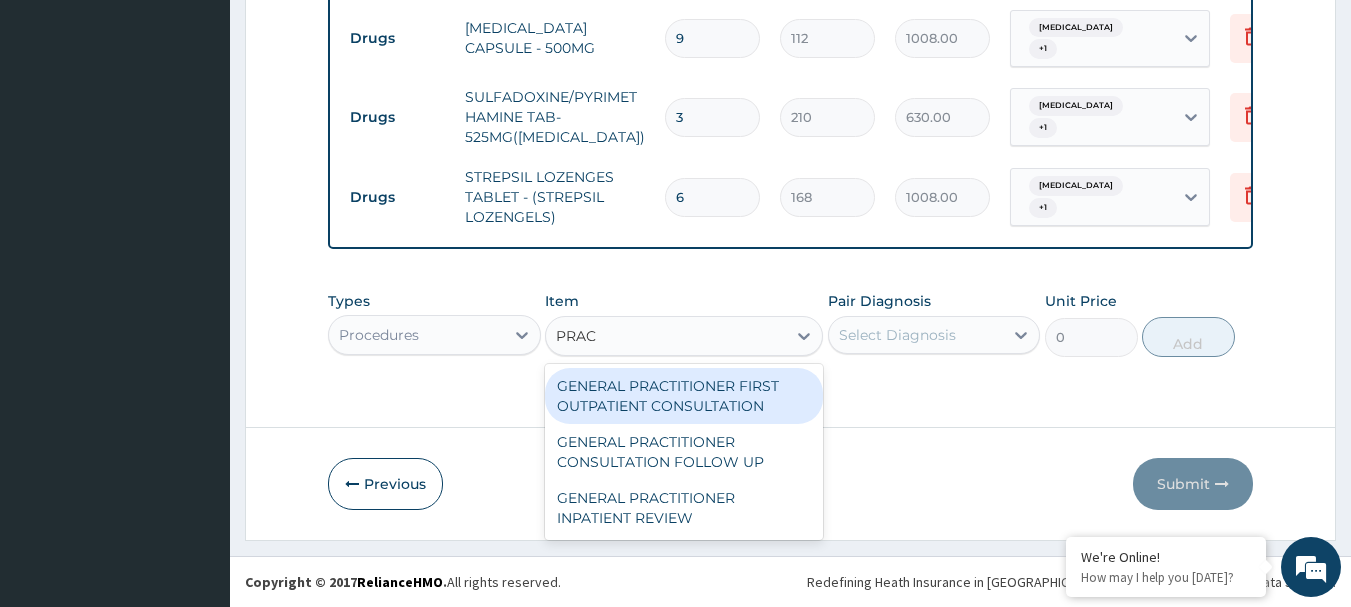 click on "GENERAL PRACTITIONER FIRST OUTPATIENT CONSULTATION" at bounding box center (684, 396) 